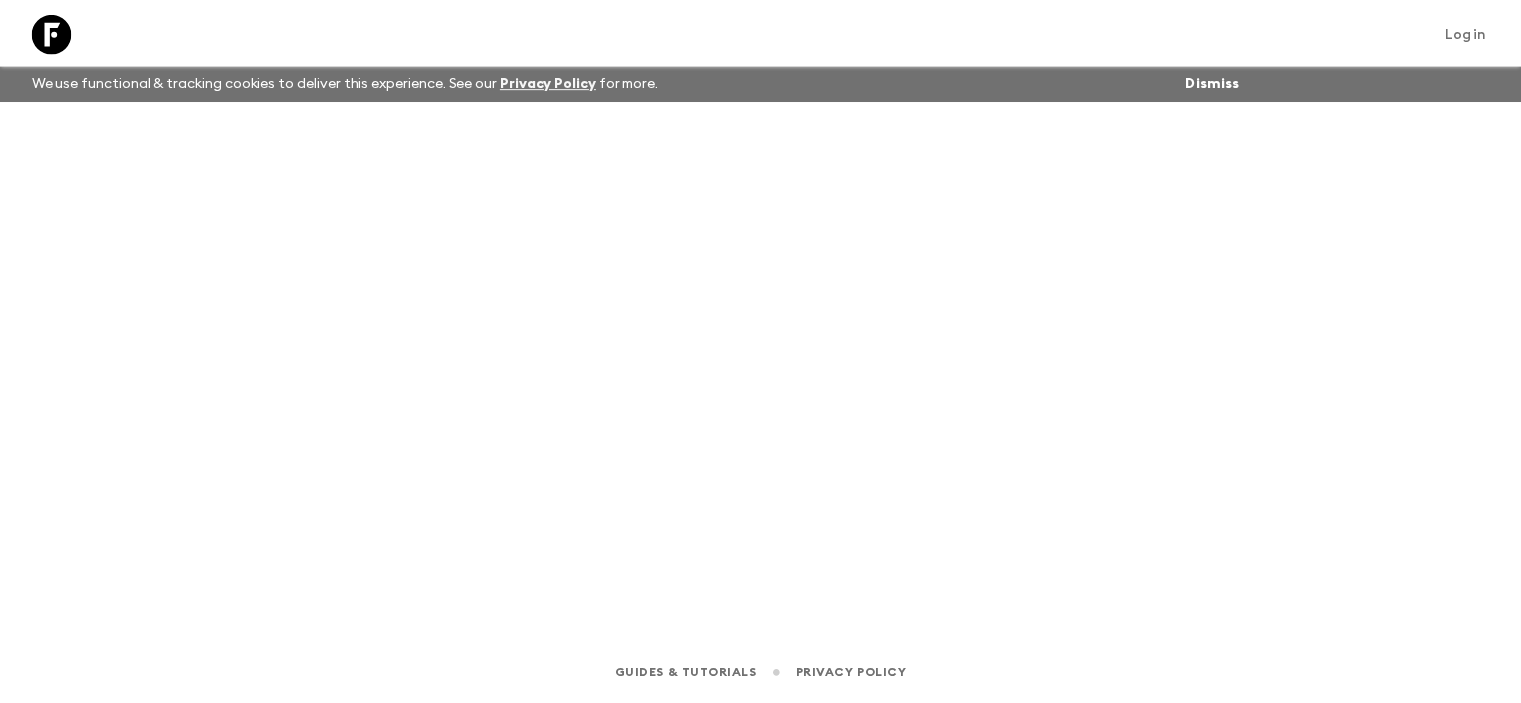 scroll, scrollTop: 0, scrollLeft: 0, axis: both 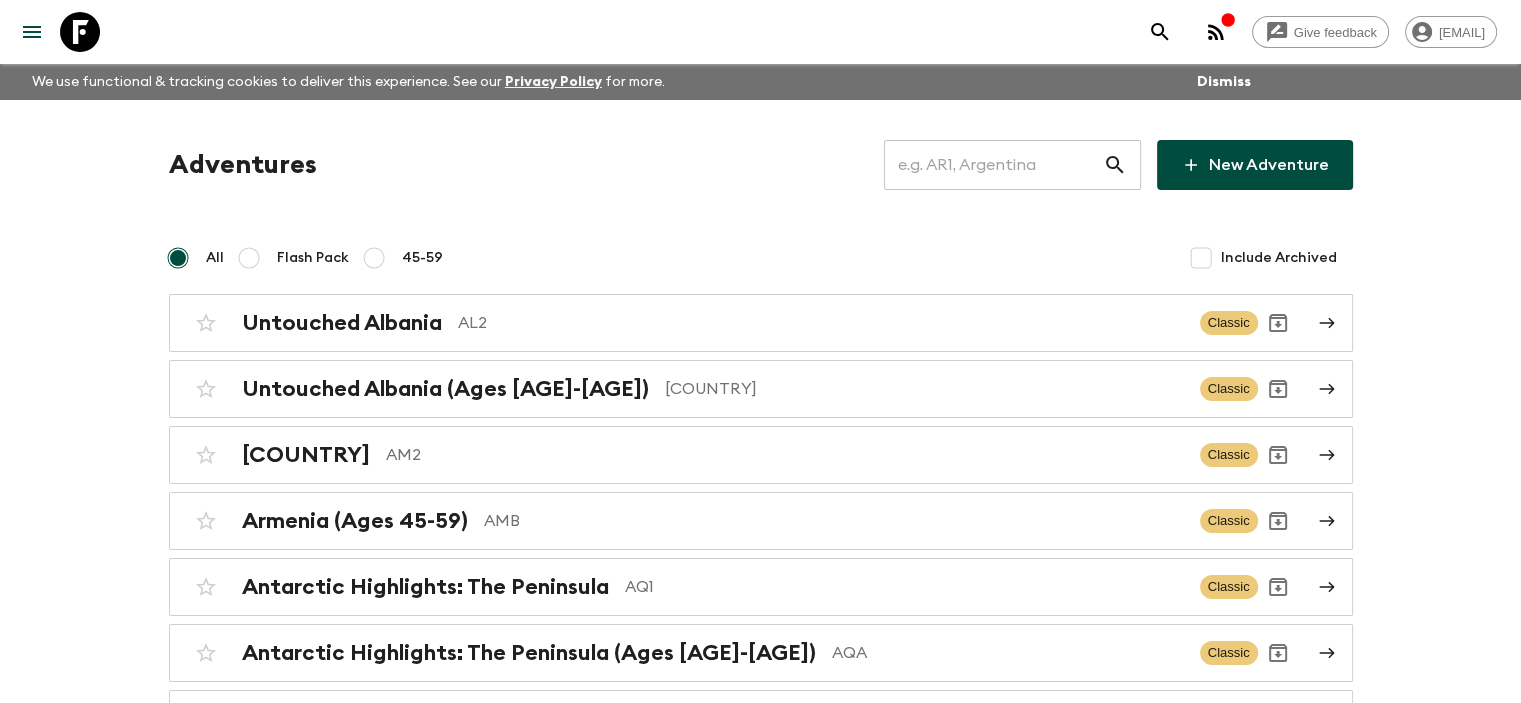 click at bounding box center (993, 165) 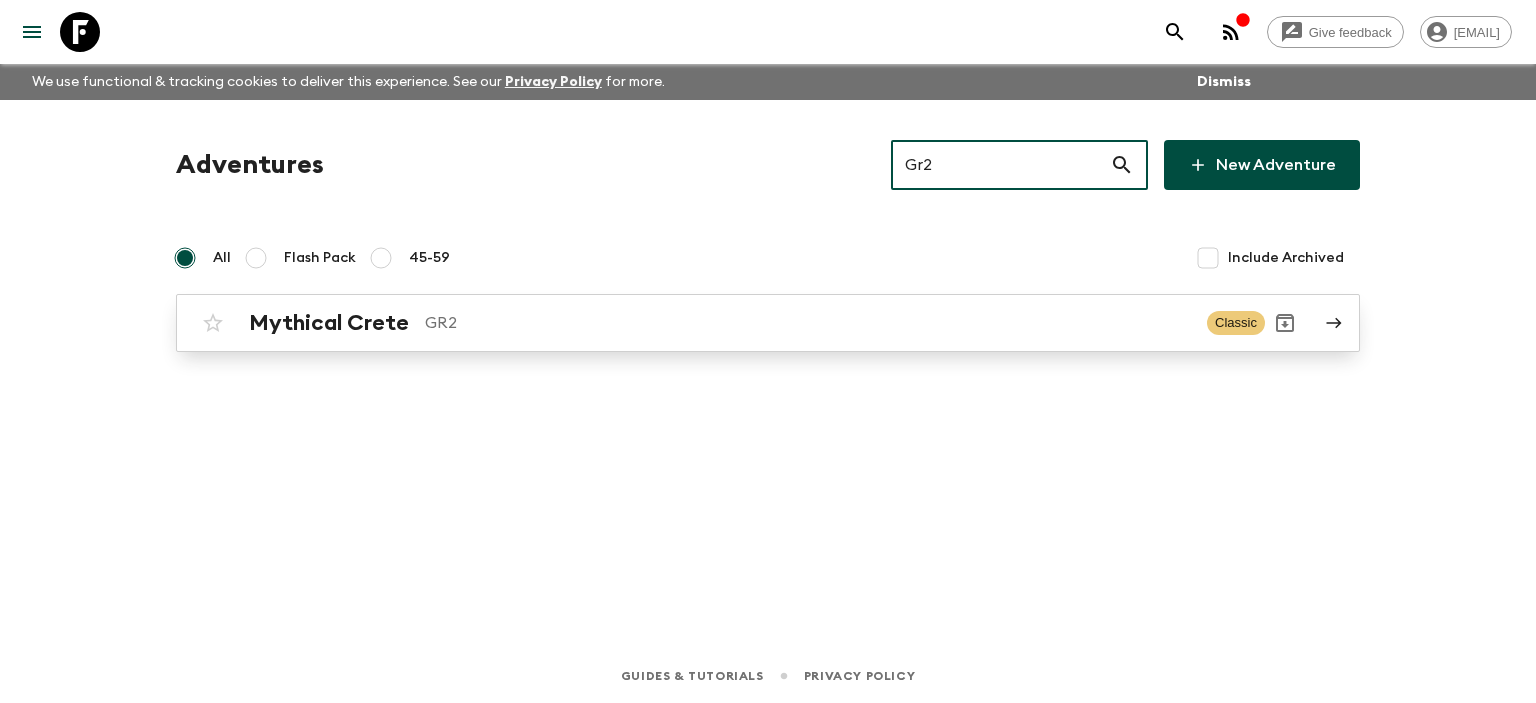 type on "Gr2" 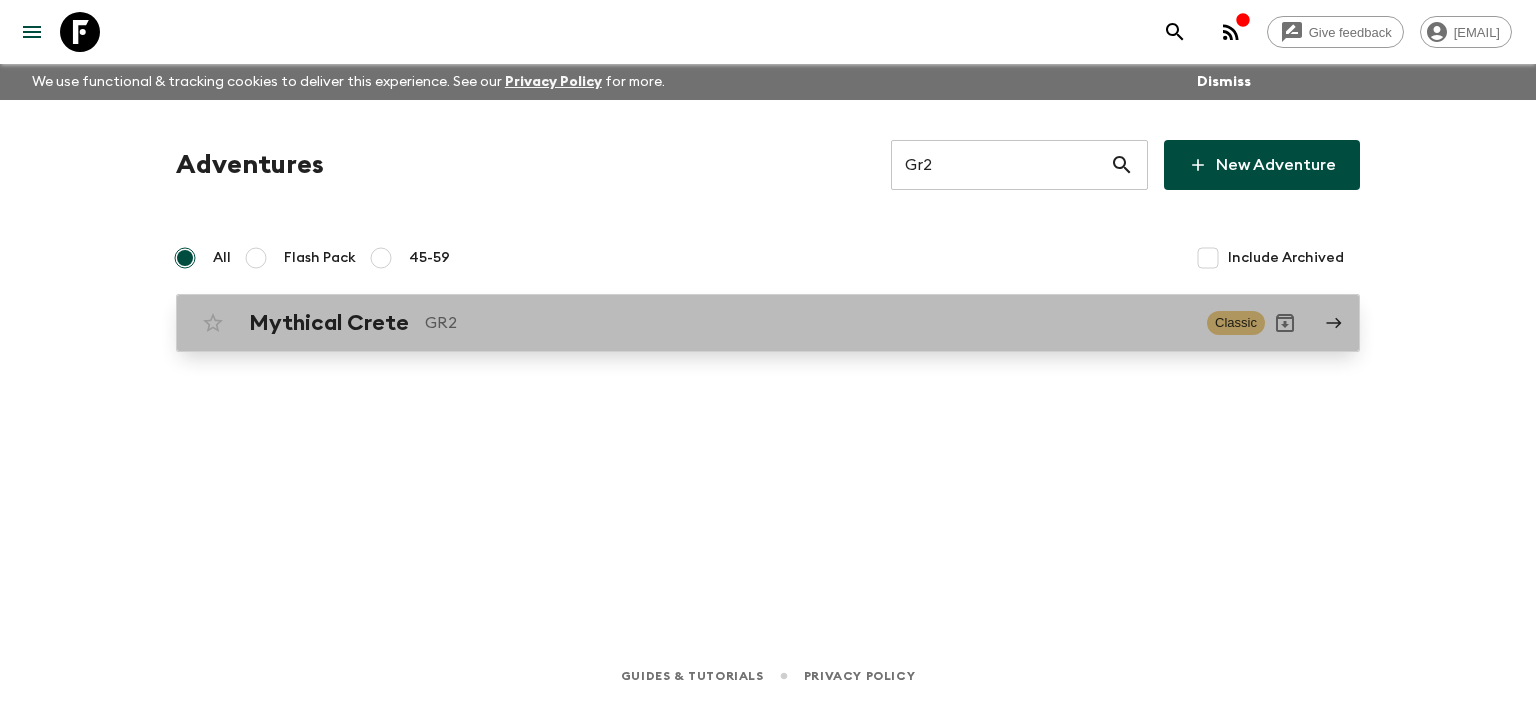click on "GR2" at bounding box center (808, 323) 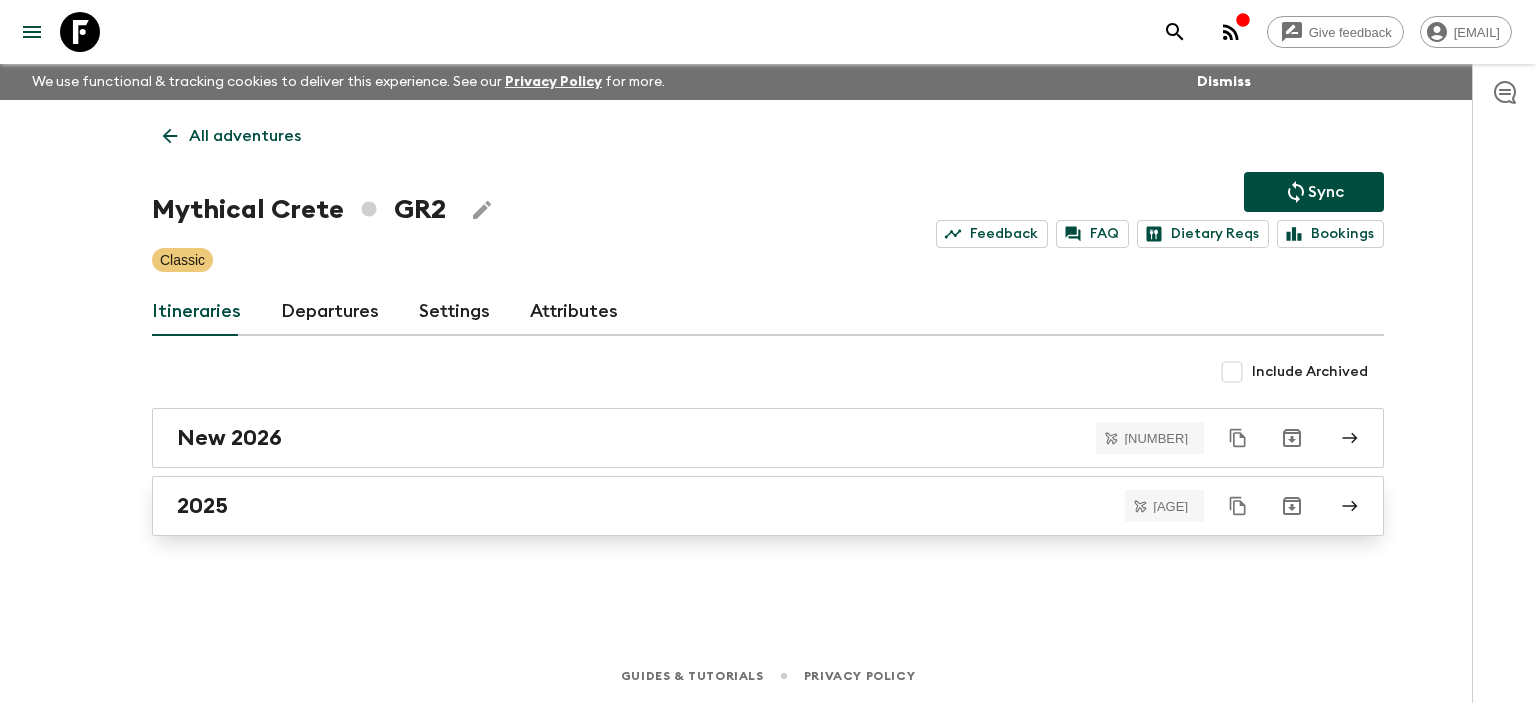 click on "2025" at bounding box center [749, 506] 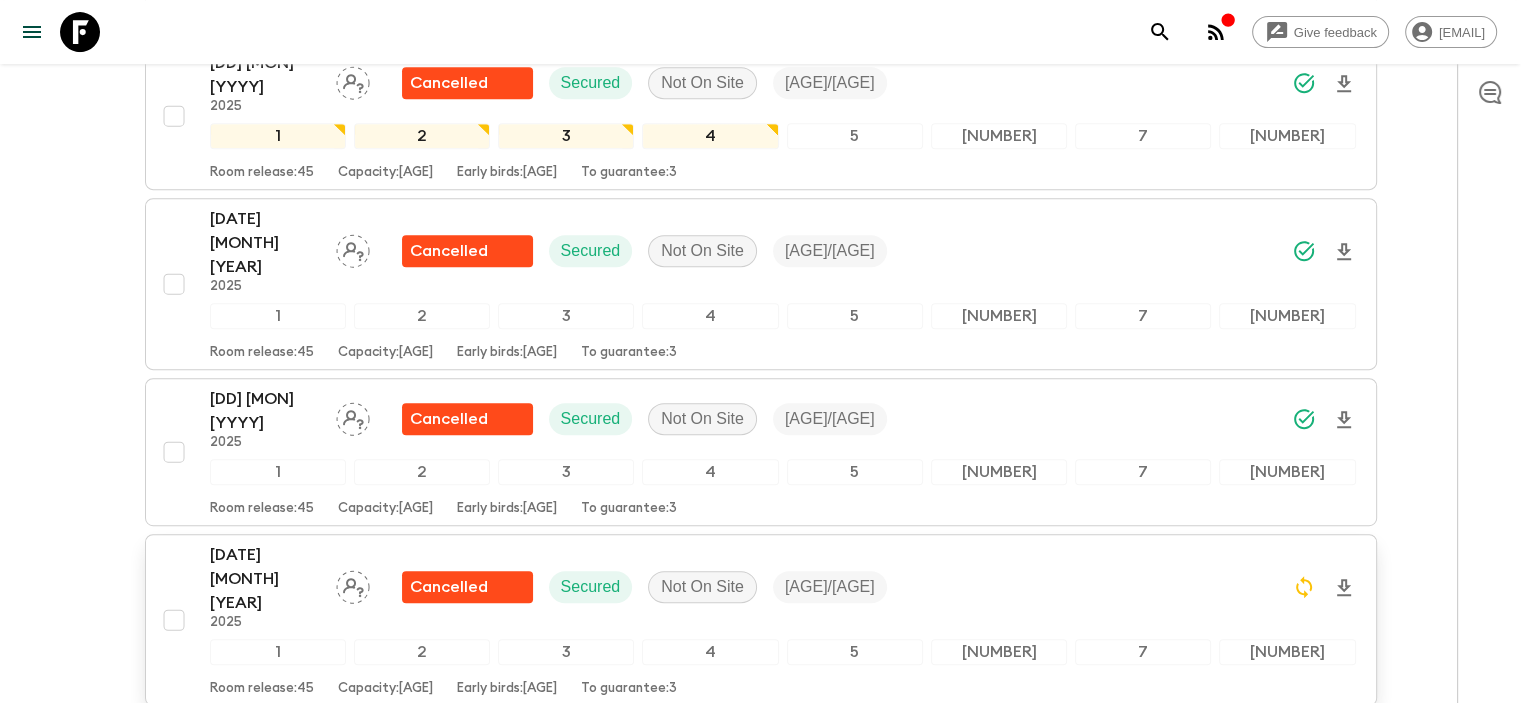 scroll, scrollTop: 1000, scrollLeft: 0, axis: vertical 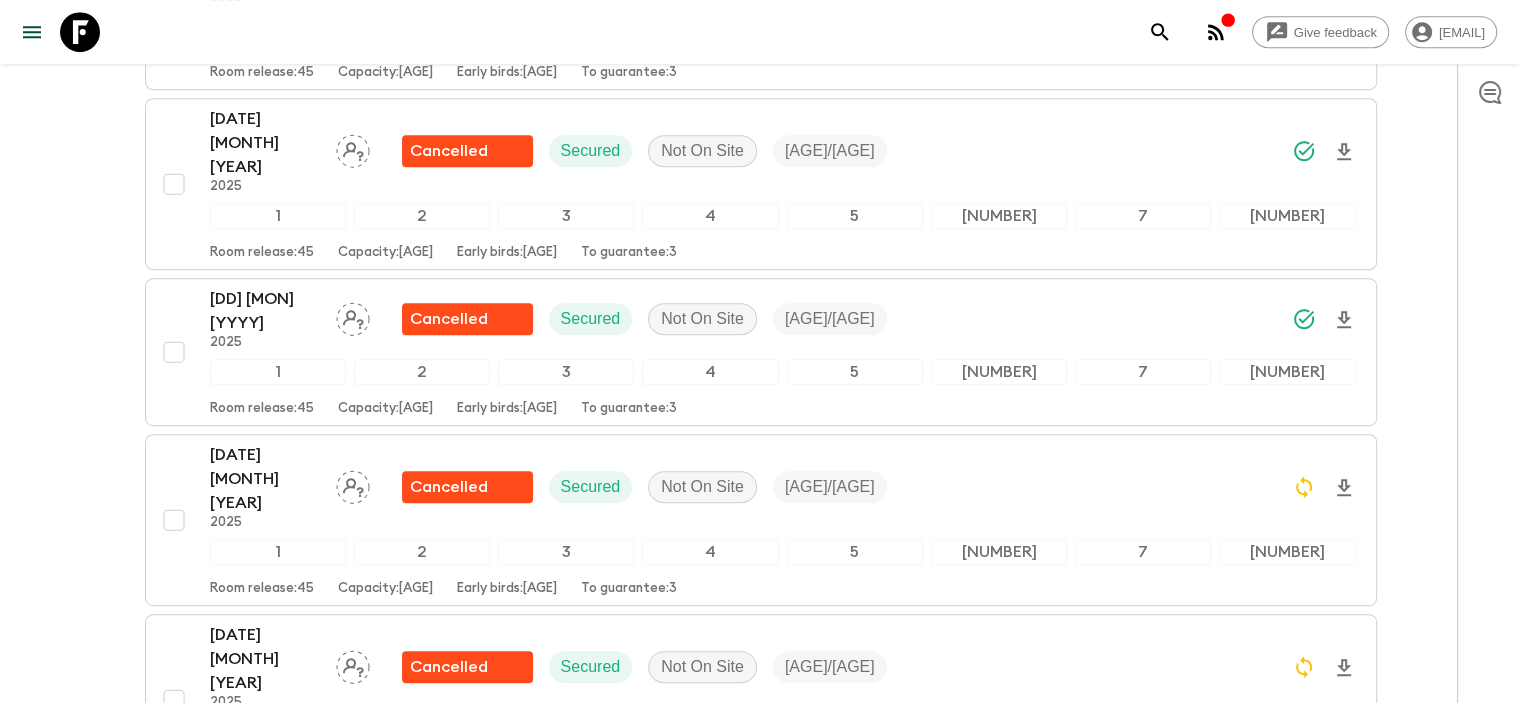 click on "[DATE] [MONTH] [YEAR]" at bounding box center [265, 839] 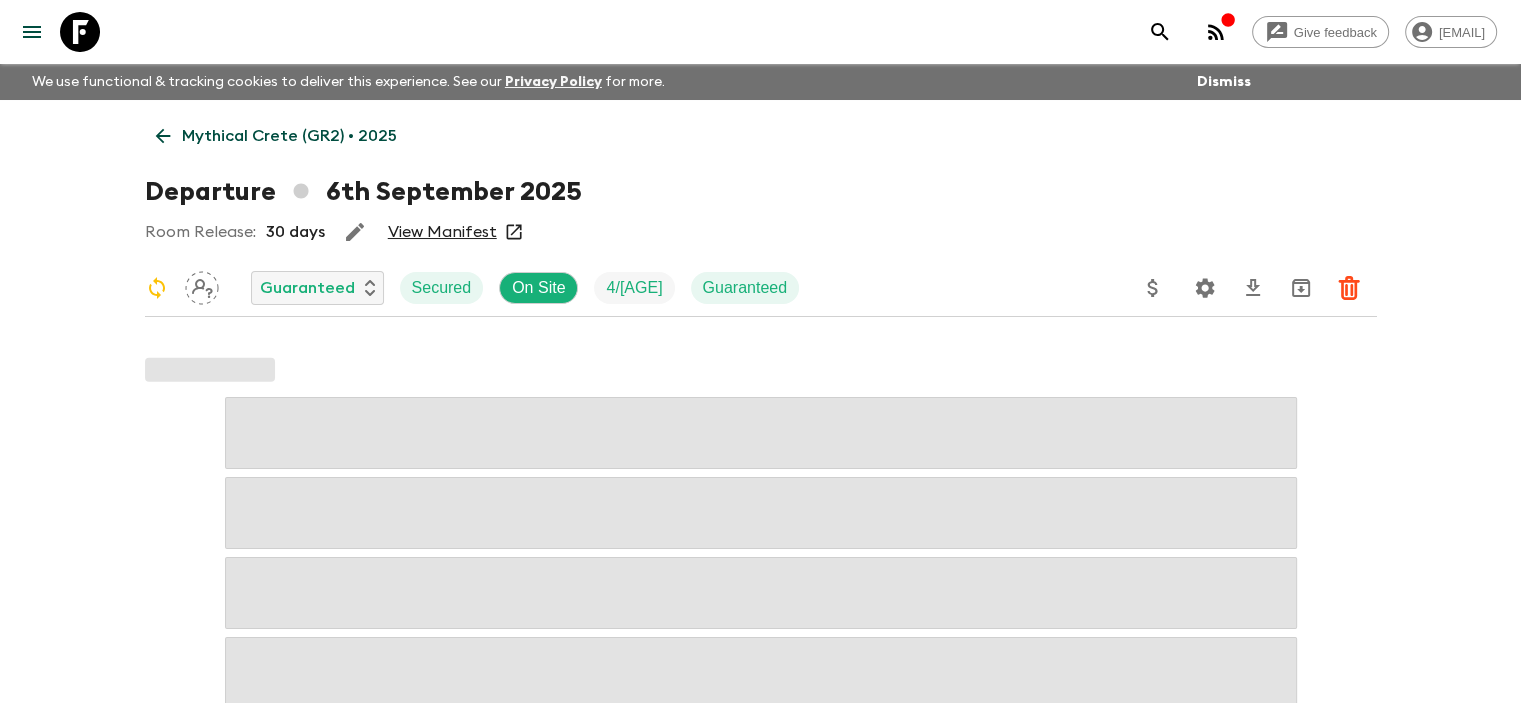 click on "View Manifest" at bounding box center (442, 232) 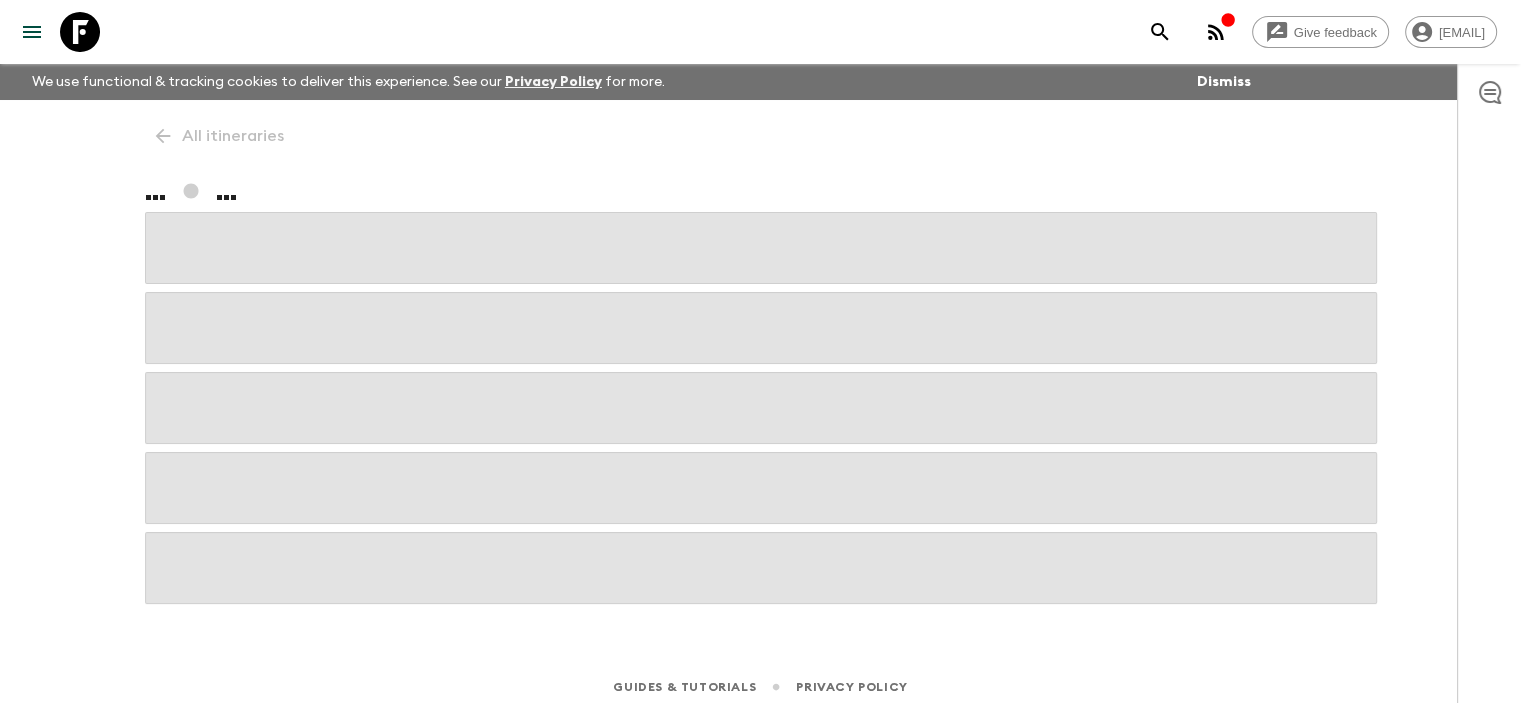 scroll, scrollTop: 11, scrollLeft: 0, axis: vertical 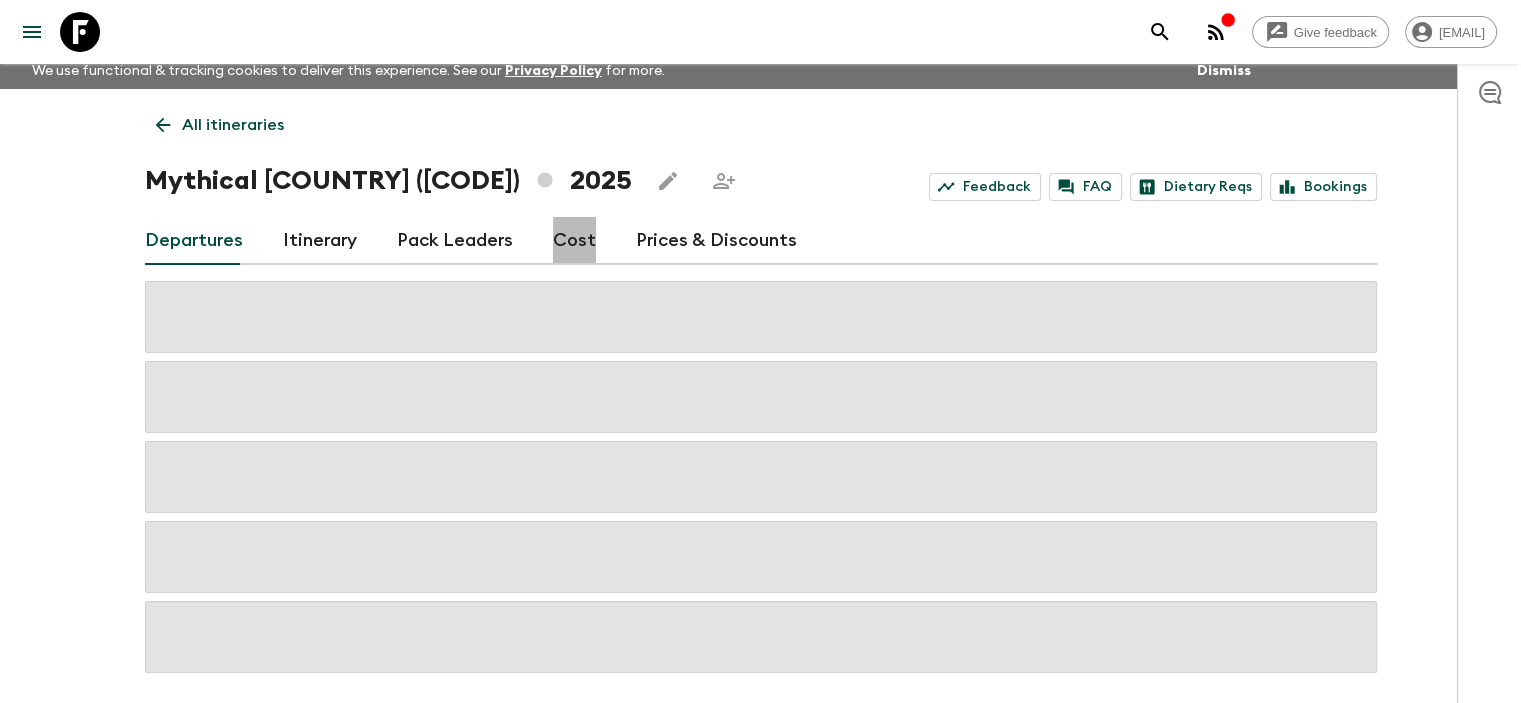 click on "Cost" at bounding box center (574, 241) 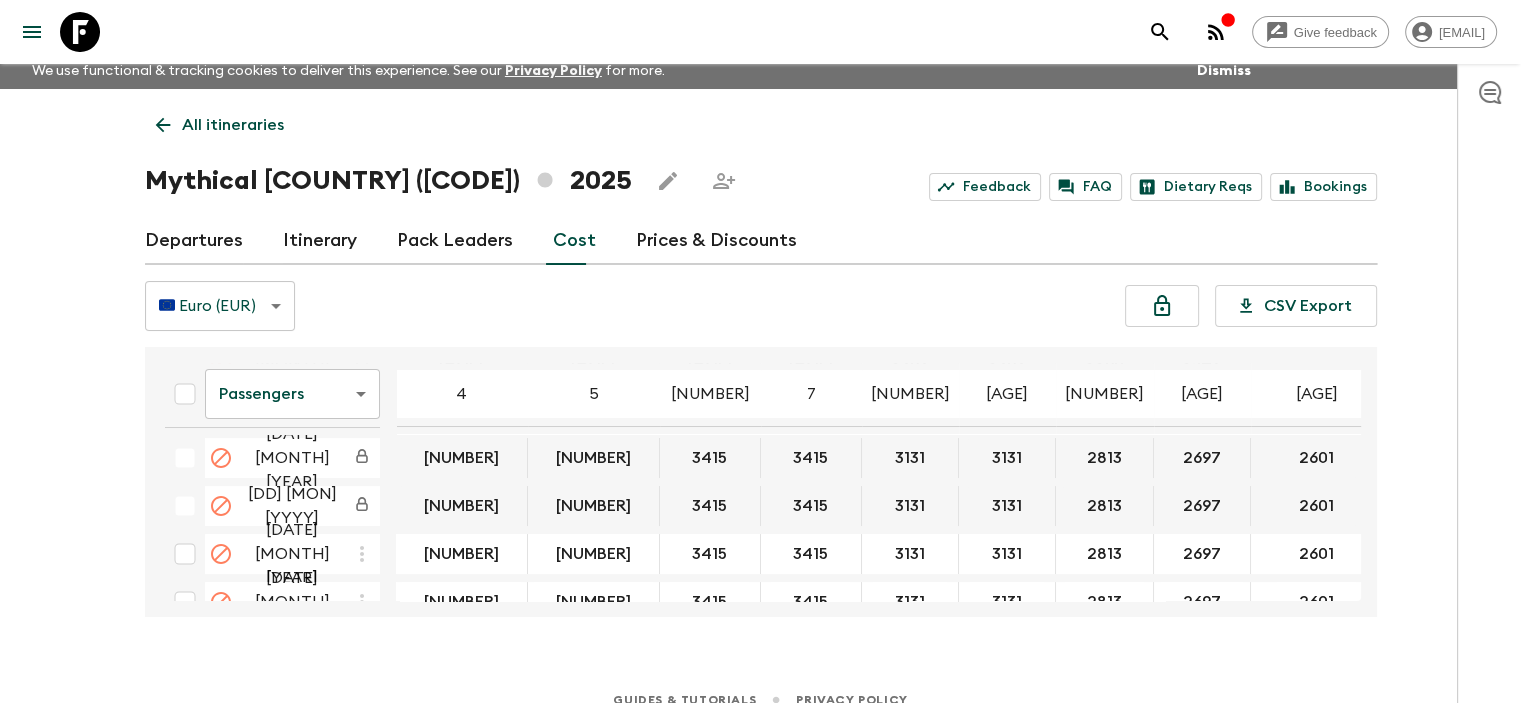 scroll, scrollTop: 280, scrollLeft: 0, axis: vertical 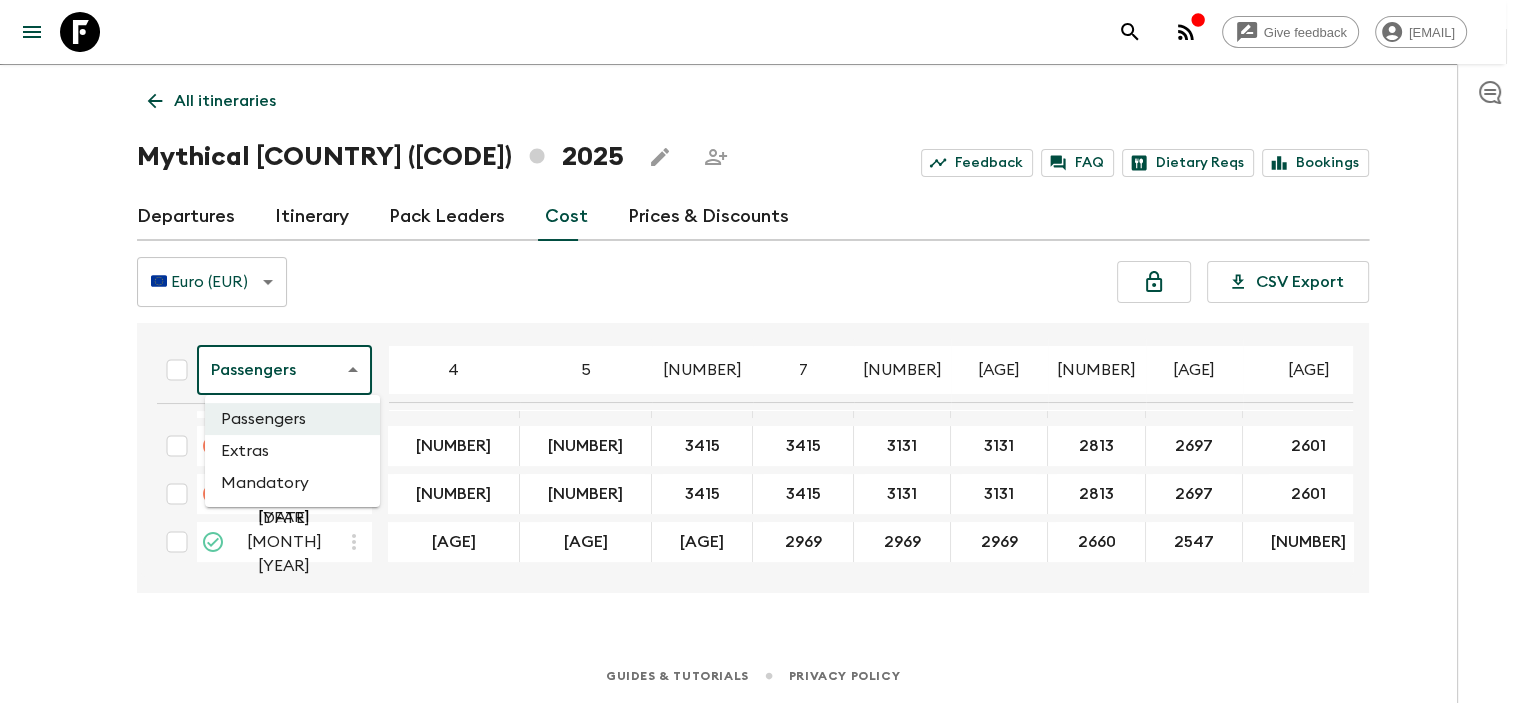 click on "Give feedback [EMAIL] We use functional & tracking cookies to deliver this experience. See our Privacy Policy for more. Dismiss All itineraries [COUNTRY] ([CODE]) [YEAR] - Current Itinerary Feedback FAQ Dietary Reqs Bookings Departures Itinerary Pack Leaders Cost Prices & Discounts 🇪🇺 Euro (EUR) EUR ​ CSV Export Passengers passengersCost ​ 4 5 6 7 8 9 10 11 12 13 14 15 16 17 18 03 May [YEAR] 3912 3912 3034 3034 2780 2780 2480 2370 2279 2202 2177 24 May [YEAR] 3912 3912 3034 3034 2780 2780 2480 2370 2279 2202 2177 07 Jun [YEAR] 4145 4145 3238 3238 2969 2969 2260 2547 2454 2374 2348 28 Jun [YEAR] 4145 4145 3238 3238 2969 2969 2260 2547 2454 2374 2348 12 Jul [YEAR] 4352 4352 3415 3415 3131 3131 2813 2697 2601 2519 2491 26 Jul [YEAR] 4352 4352 3415 3415 3131 3131 2813 2697 2601 2519 2491 23 Aug [YEAR] 4352 4352 3415 3415 3131 3131 2813 2697 2601 2519 2491 30 Aug [YEAR] 4352 4352 3415 3415 3131 3131 2813 2697 2601 2519 2491 06 Sep [YEAR] 4145 3238 3238 2969 2969 2969 2660 2547 2454 2374 2348 Guides & Tutorials" at bounding box center [760, 334] 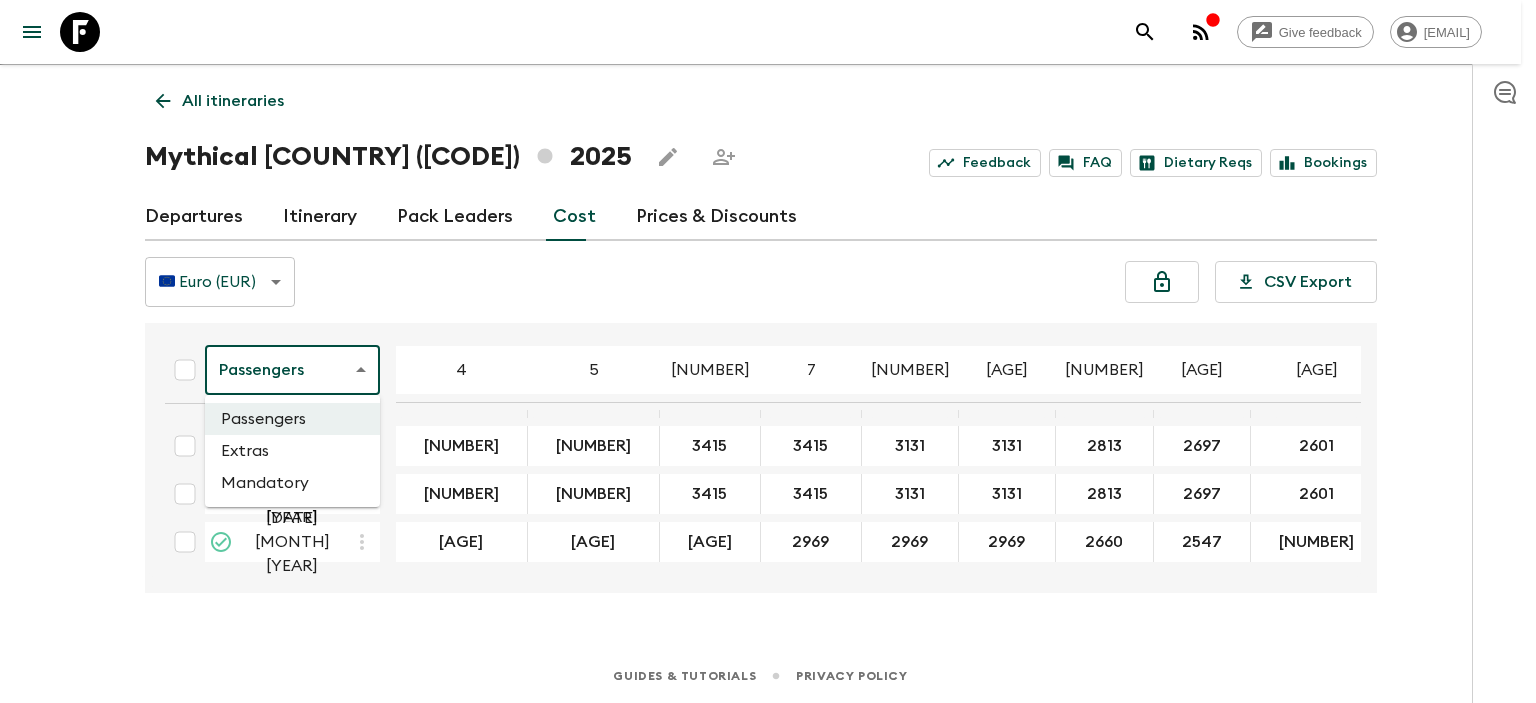 click on "Extras" at bounding box center (292, 451) 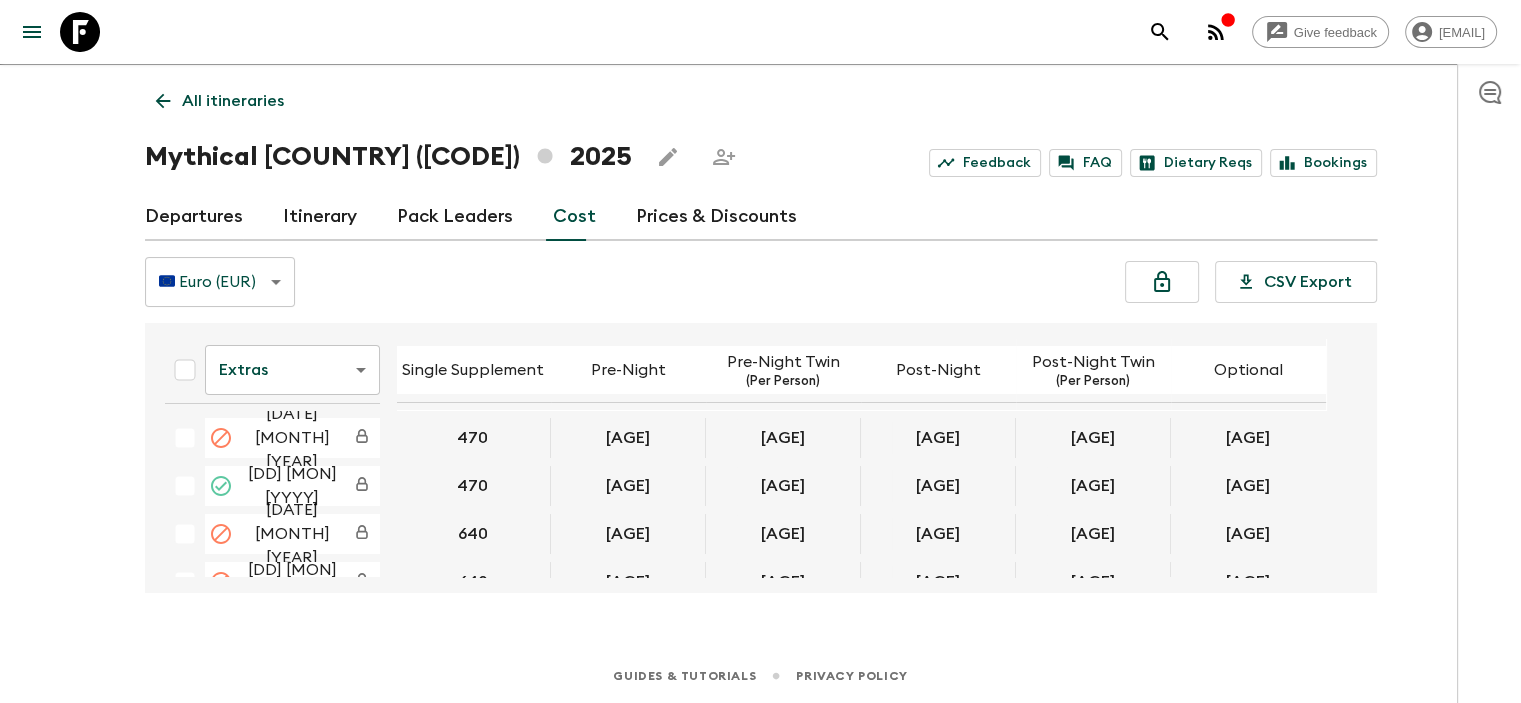 scroll, scrollTop: 272, scrollLeft: 0, axis: vertical 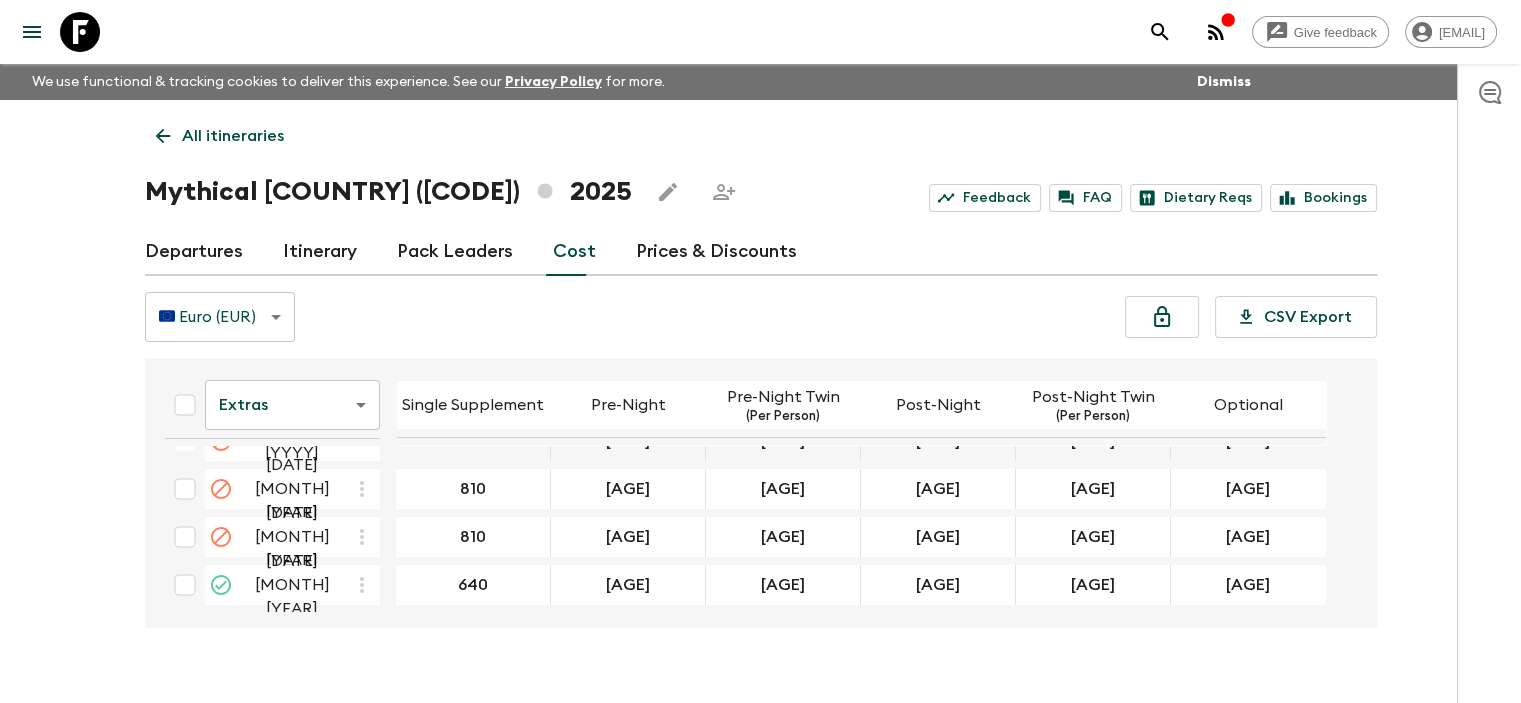 click 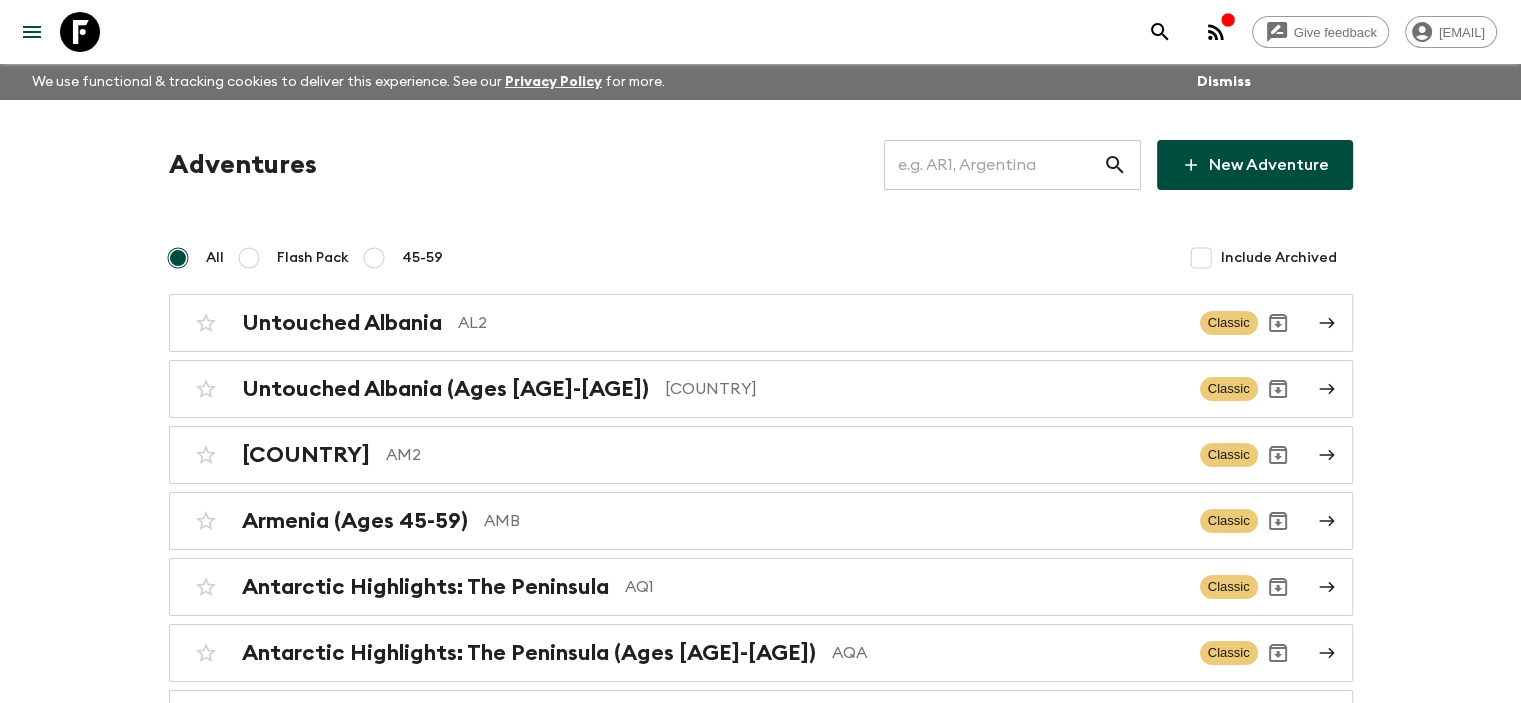 click at bounding box center (993, 165) 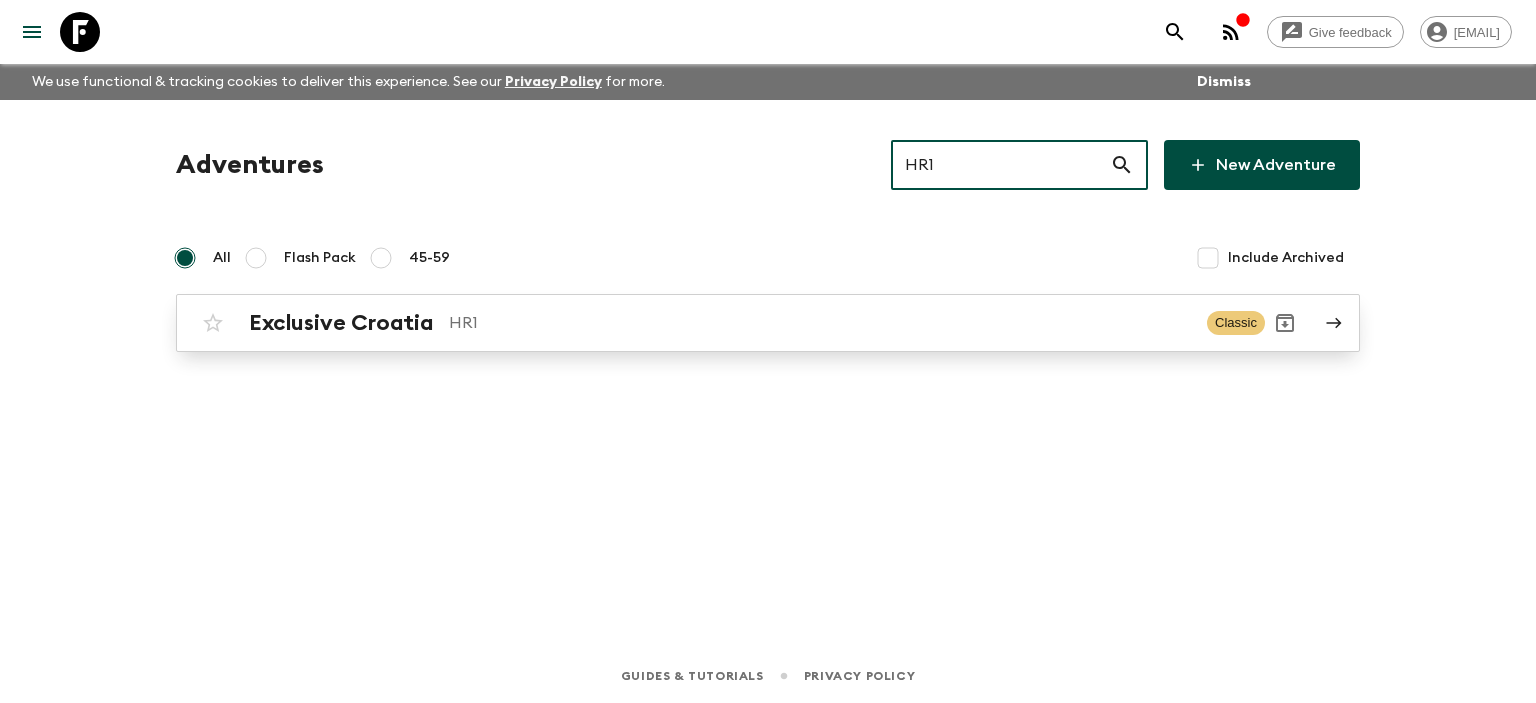 type on "HR1" 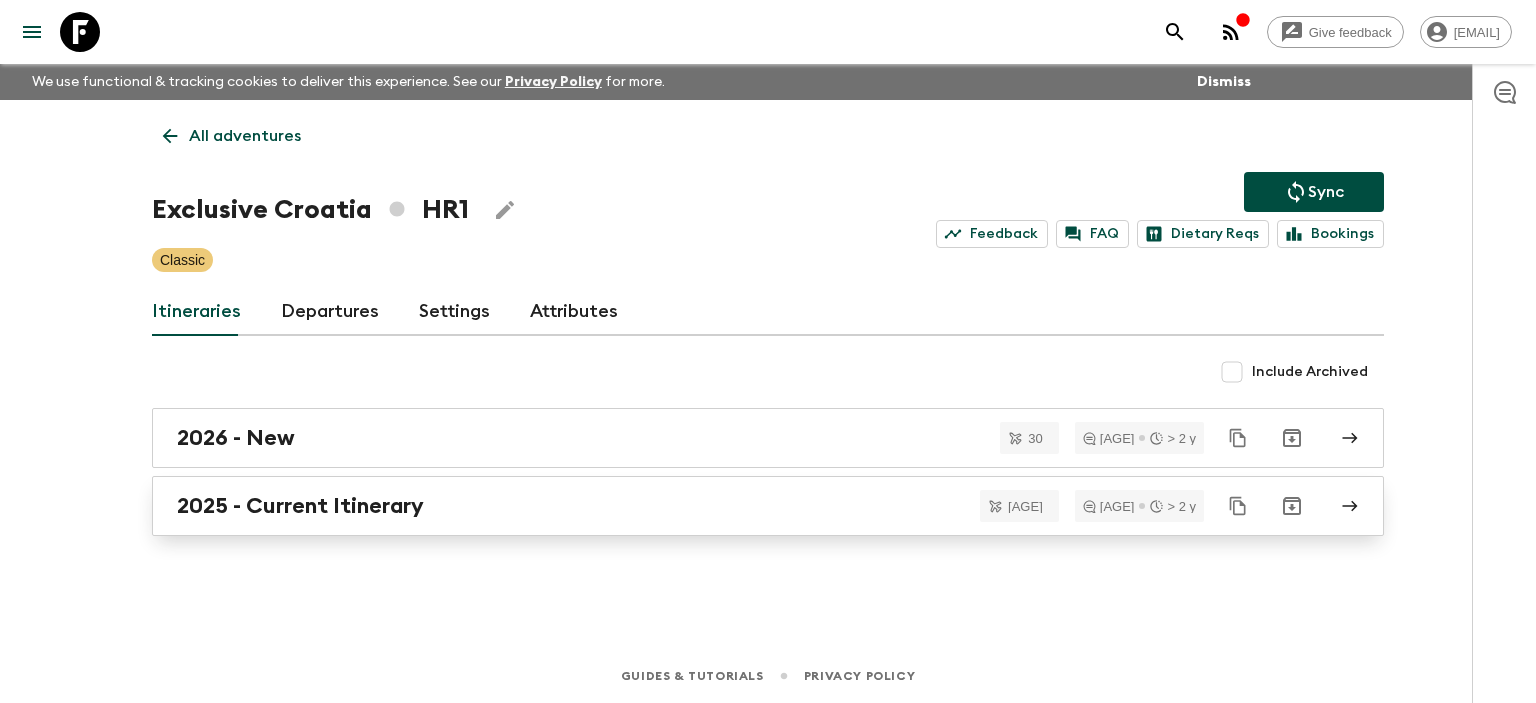 click on "2025 - Current Itinerary" at bounding box center (749, 506) 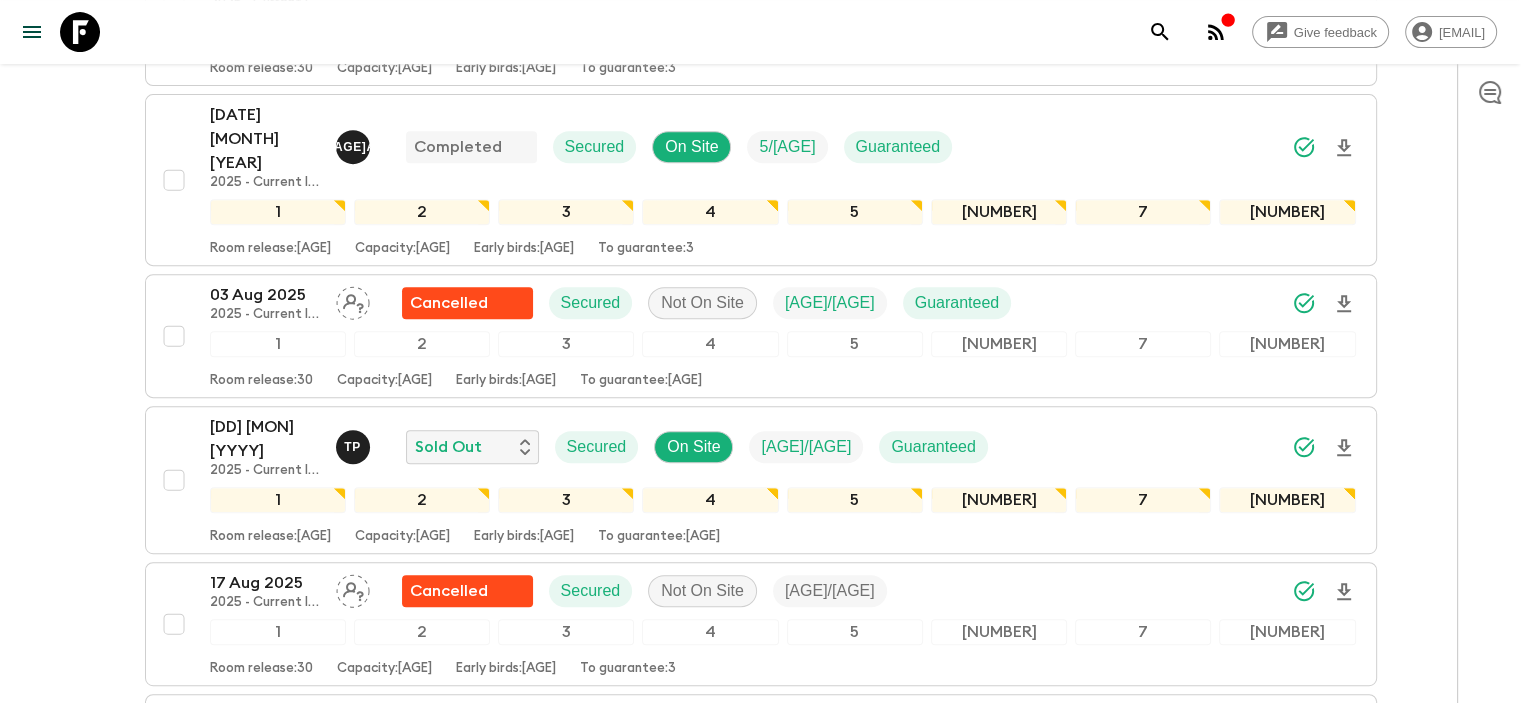 scroll, scrollTop: 800, scrollLeft: 0, axis: vertical 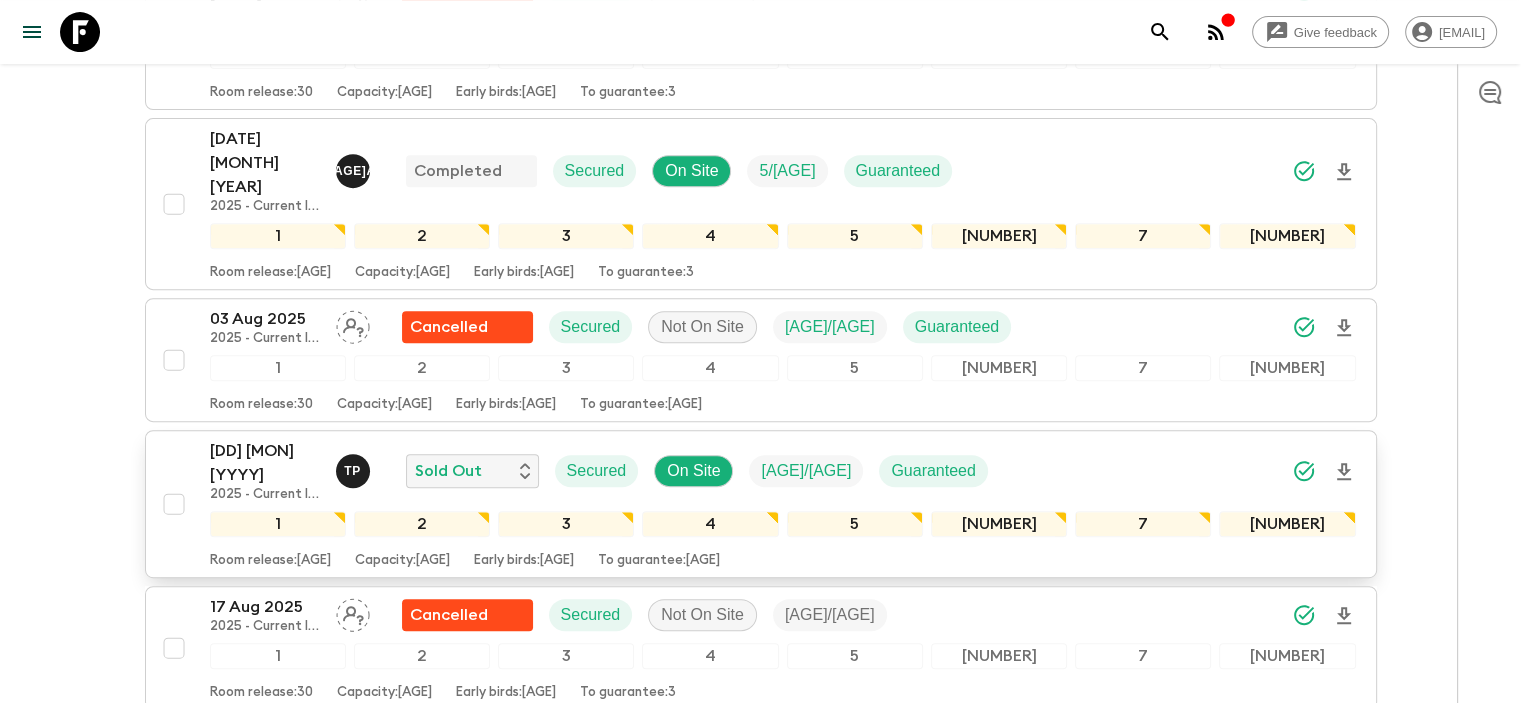 click on "[DD] [MON] [YYYY]" at bounding box center [265, 463] 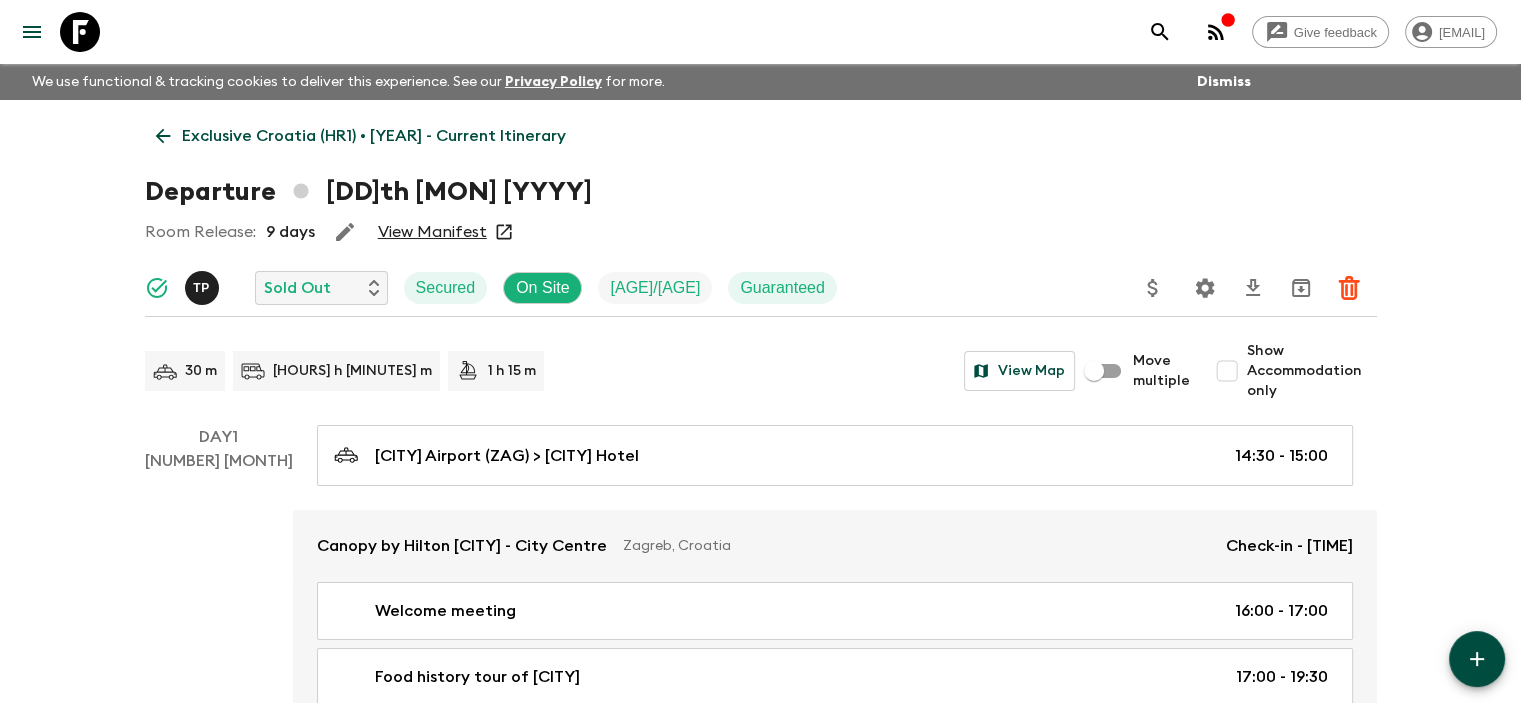 click on "View Manifest" at bounding box center [432, 232] 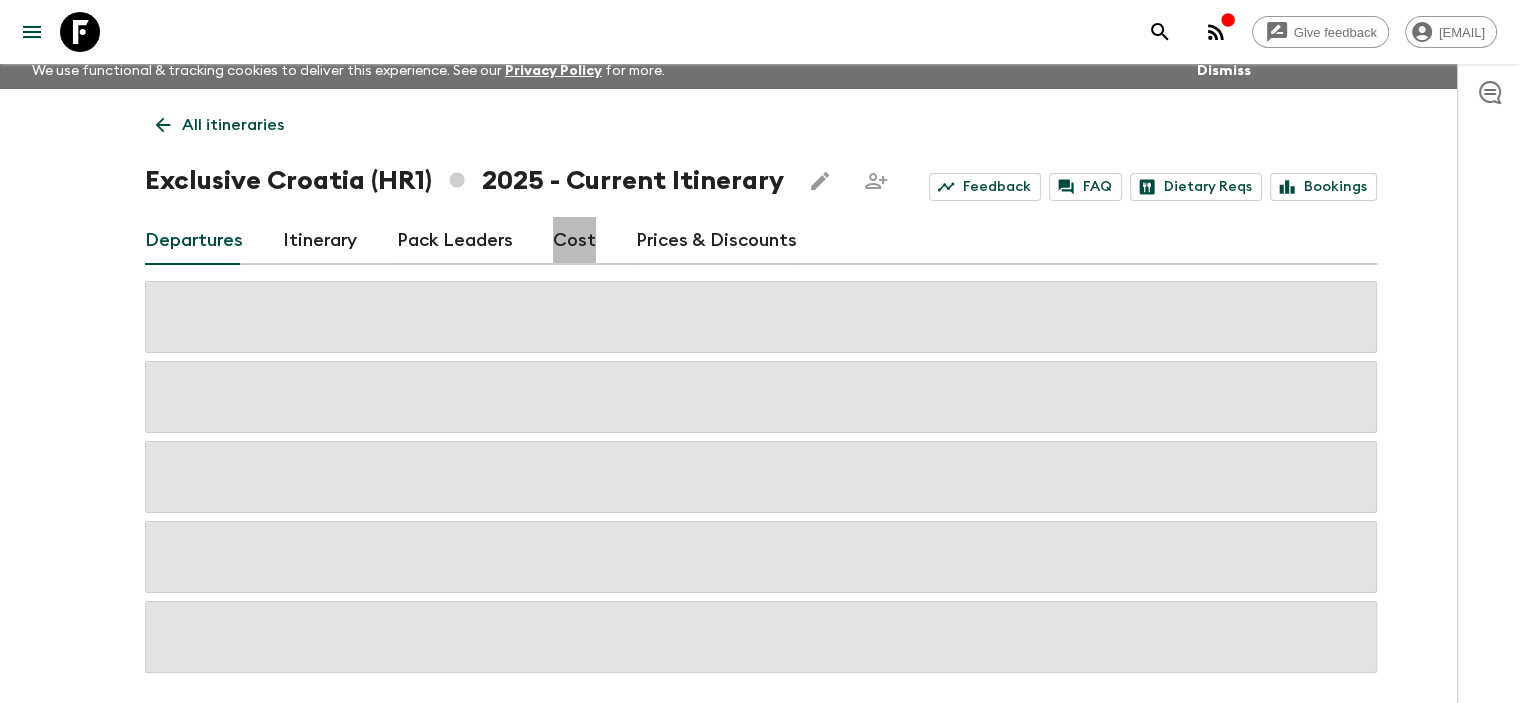 click on "Cost" at bounding box center (574, 241) 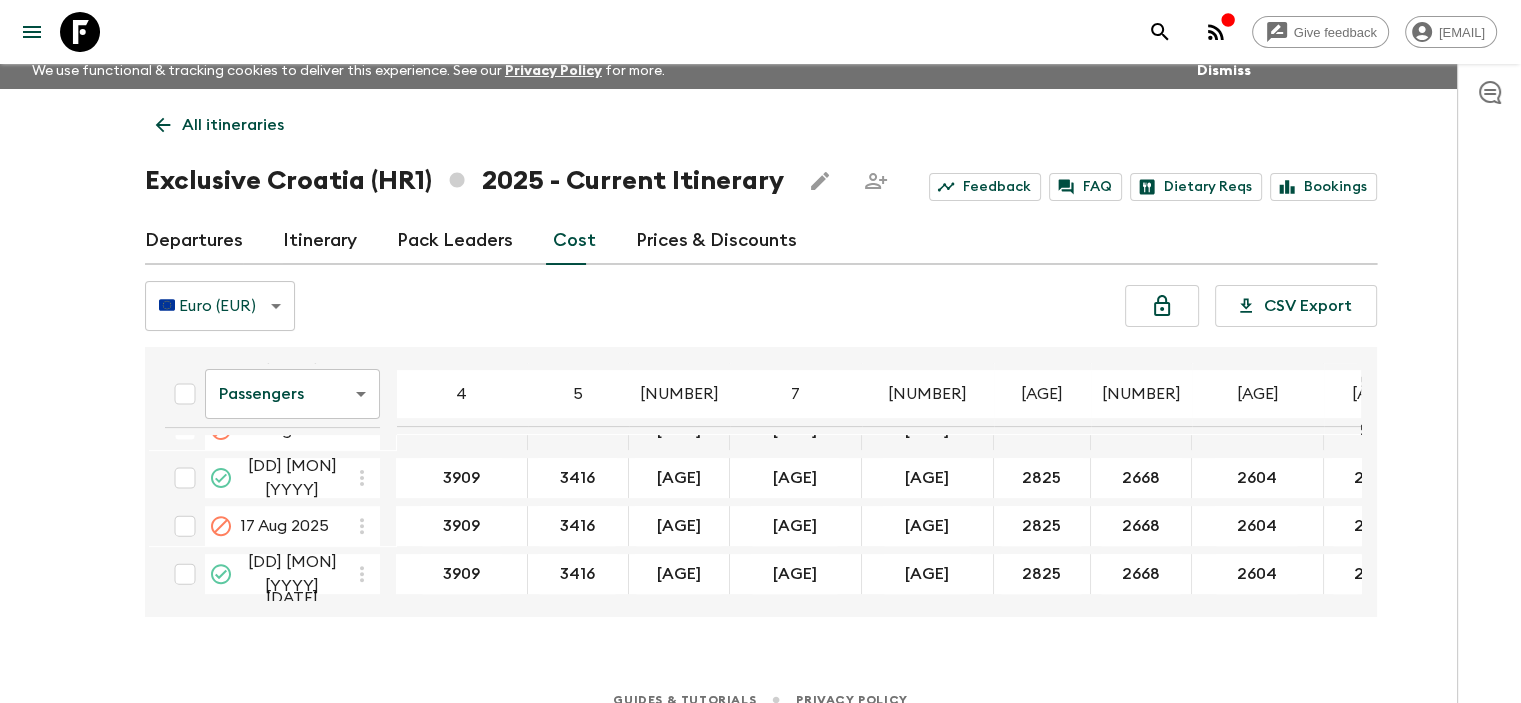 scroll, scrollTop: 700, scrollLeft: 0, axis: vertical 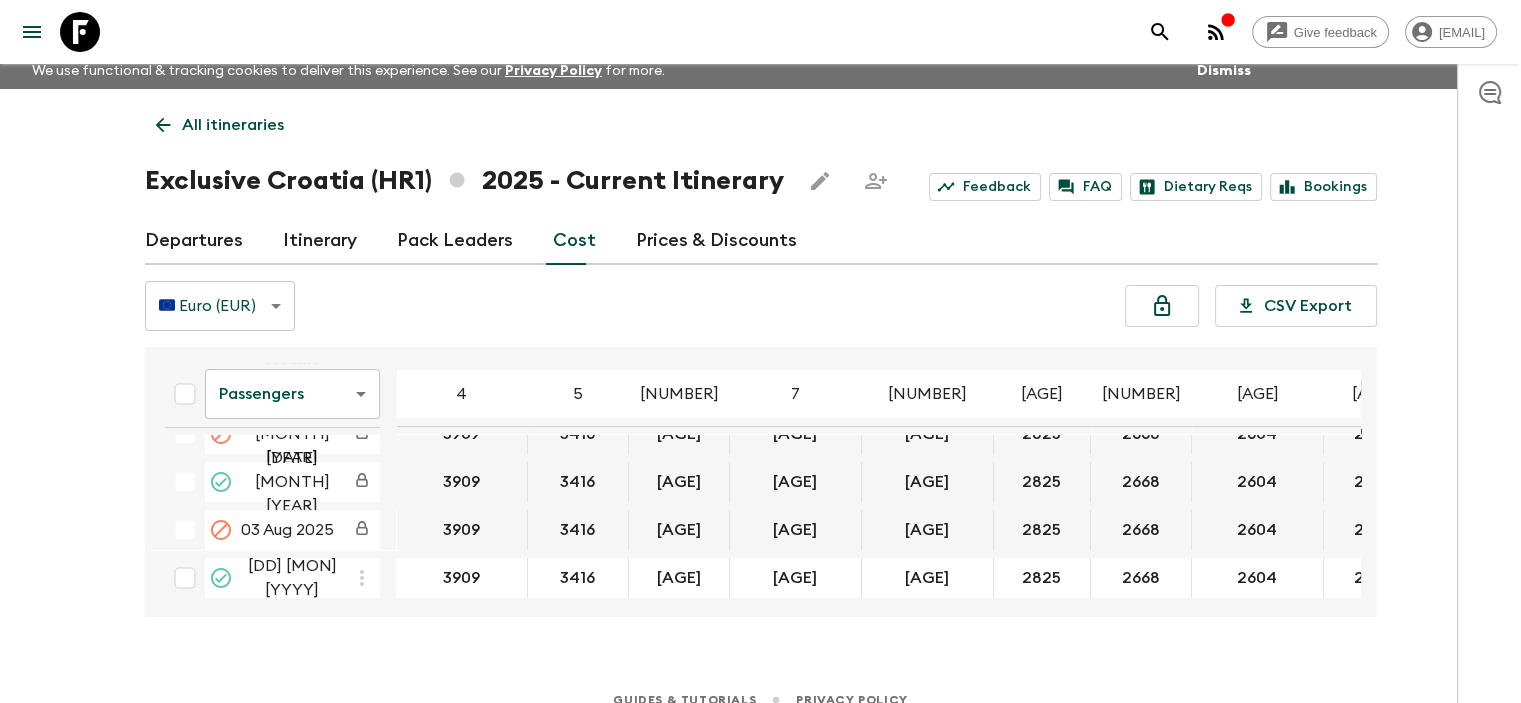 click on "Give feedback [EMAIL] We use functional & tracking cookies to deliver this experience. See our Privacy Policy for more. Dismiss All itineraries Exclusive Croatia (HR1) [YEAR] - Current Itinerary Feedback FAQ Dietary Reqs Bookings Departures Itinerary Pack Leaders Cost Prices & Discounts 🇪🇺 Euro (EUR) EUR ​ CSV Export Passengers passengersCost ​ 4 5 6 7 8 9 10 11 12 13 14 15 16 17 18 20 Apr [YEAR] 3666 3167 2993 2790 2674 2581 2424 2355 2308 2355 2308 02 May [YEAR] 3666 3167 2993 2790 2674 2581 2424 2355 2308 2355 2308 04 May [YEAR] 3666 3167 2993 2790 2674 2581 2424 2355 2308 2355 2308 11 May [YEAR] 3666 3167 2993 2790 2674 2581 2424 2355 2308 2355 2308 18 May [YEAR] 3666 3167 2993 2790 2674 2581 2424 2355 2308 2355 2308 21 May [YEAR] 3735 3242 3068 2859 2743 2651 2494 2430 2384 2430 2384 25 May [YEAR] 3735 3242 3068 2859 2743 2651 2494 2430 2384 2430 2384 01 Jun [YEAR] 3735 3242 3068 2859 2743 2651 2494 2430 2384 2430 2384 08 Jun [YEAR] 3735 3242 3068 2859 2743 2651 2494 2430 2384 2430 2384 3857" at bounding box center [760, 358] 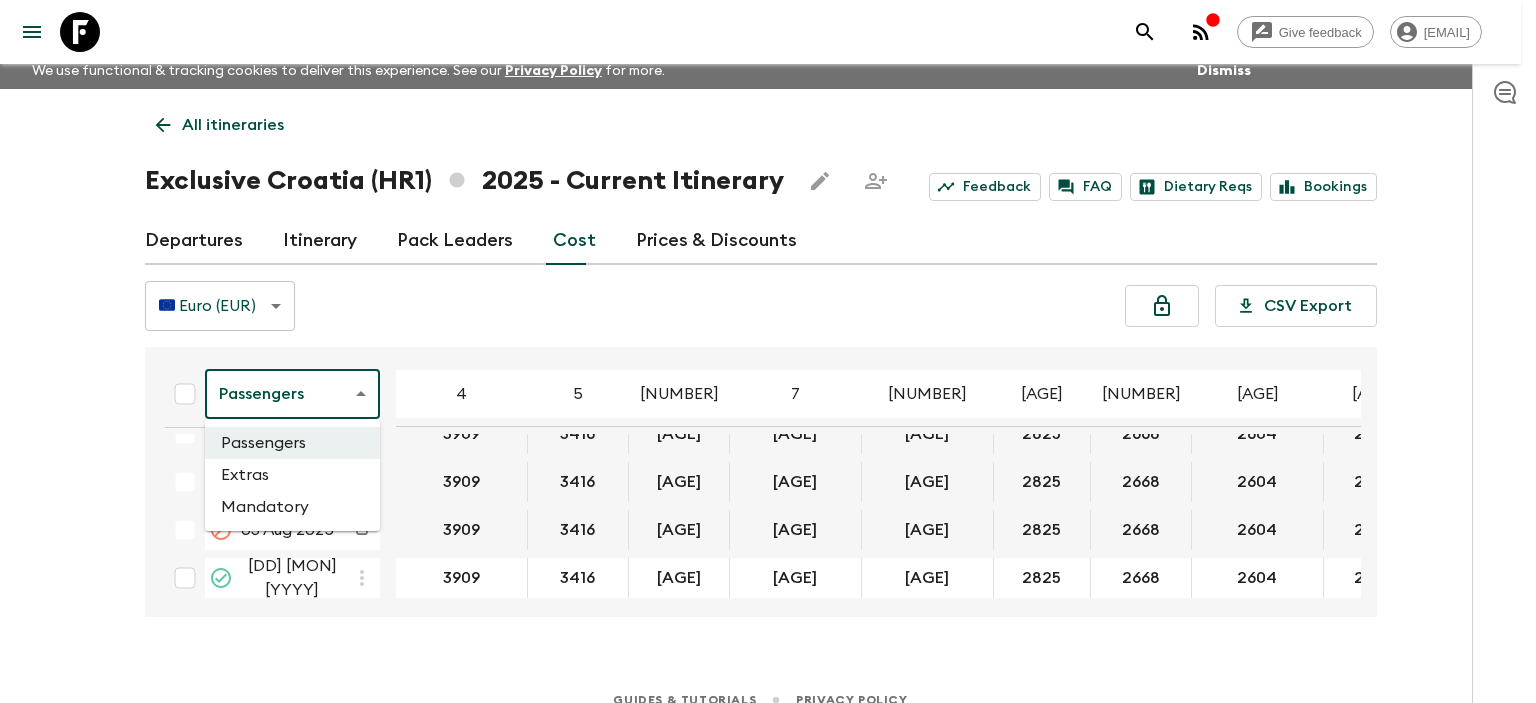 click on "Extras" at bounding box center (292, 475) 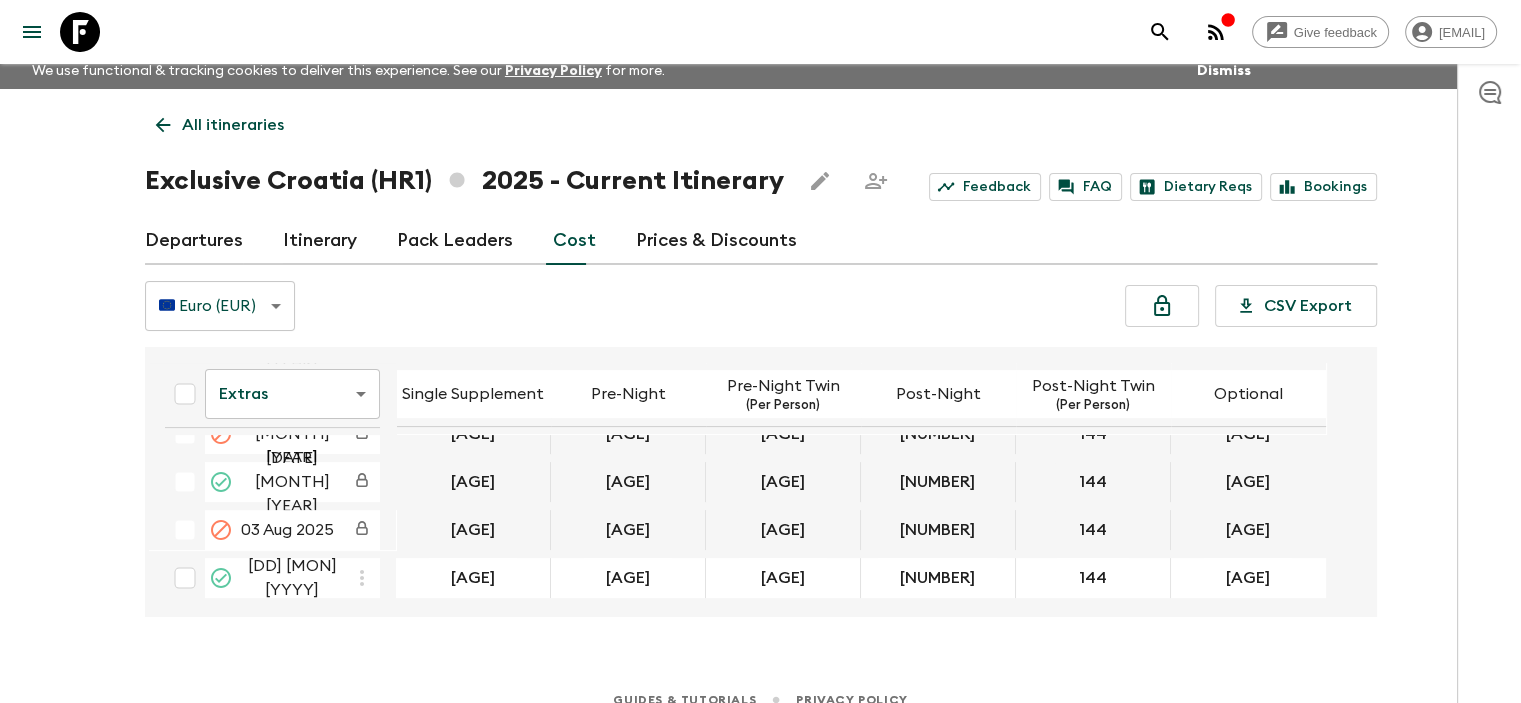 scroll, scrollTop: 800, scrollLeft: 0, axis: vertical 